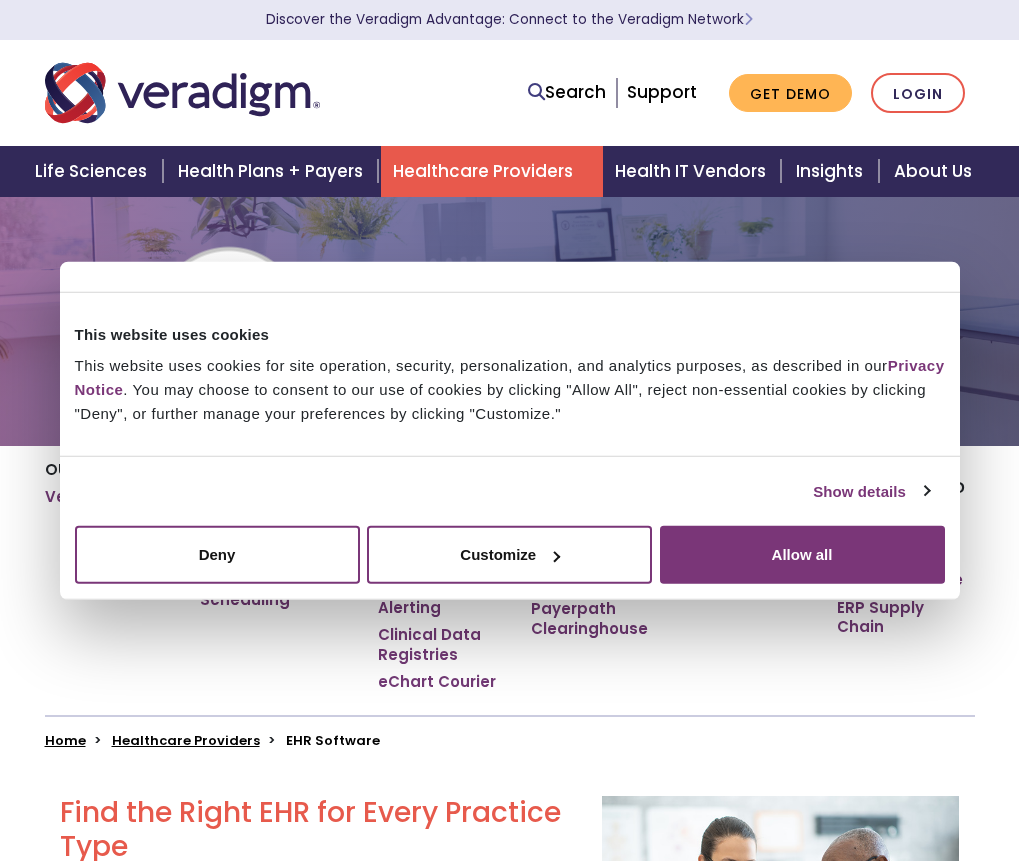 scroll, scrollTop: 0, scrollLeft: 0, axis: both 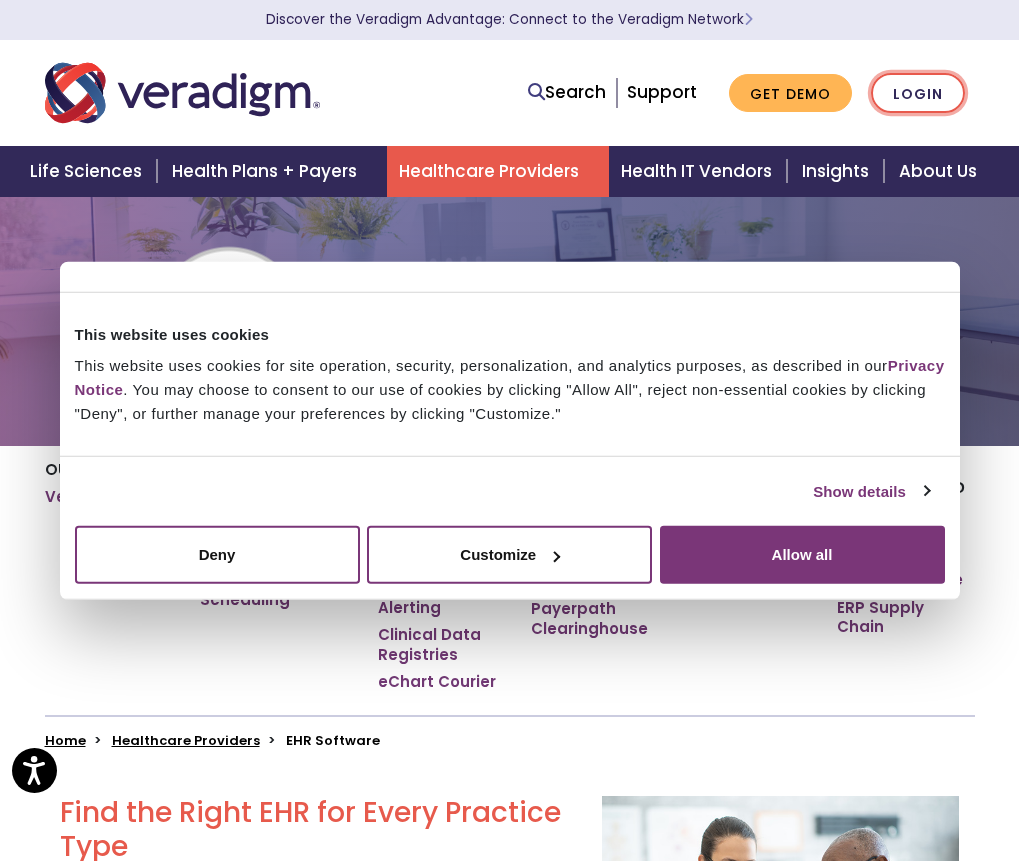 click on "Login" at bounding box center [918, 93] 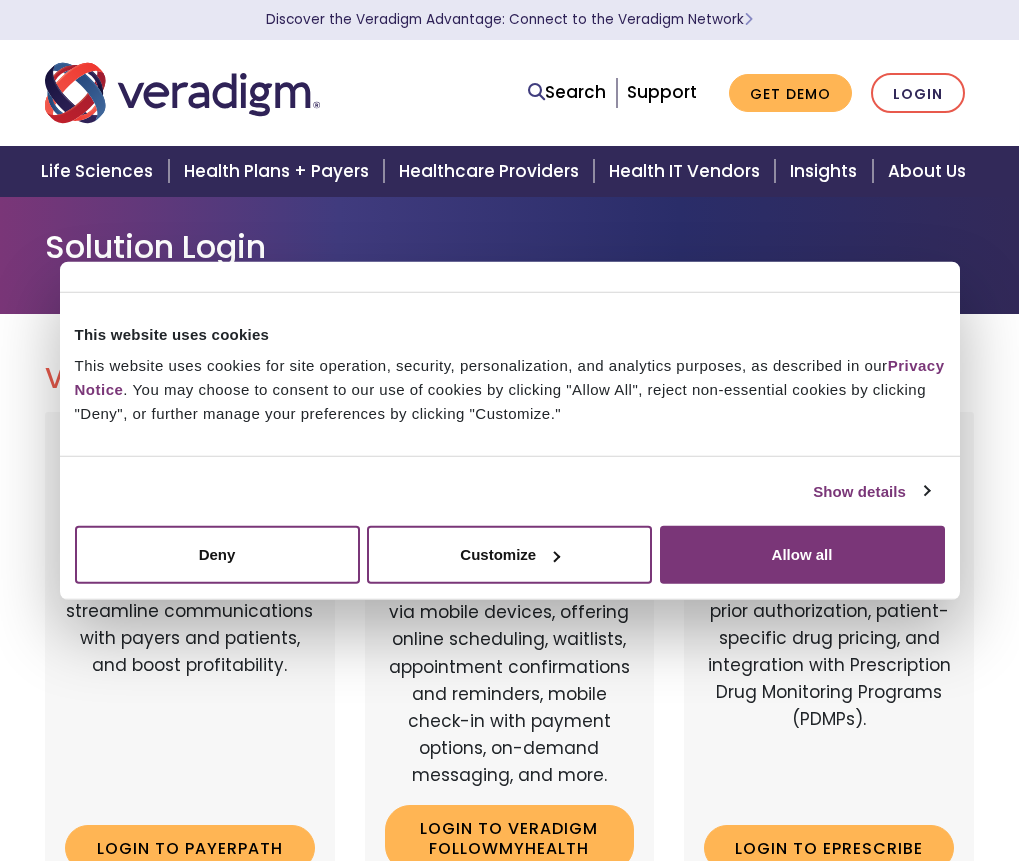 scroll, scrollTop: 0, scrollLeft: 0, axis: both 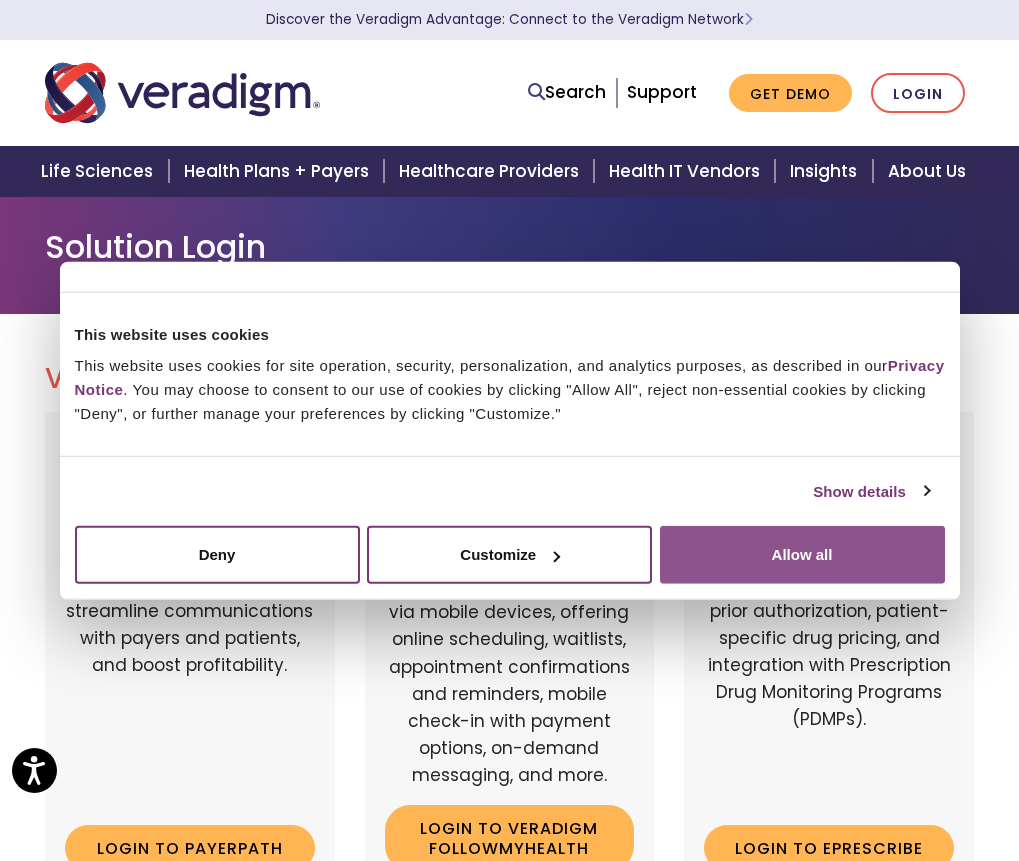 click on "Allow all" at bounding box center [802, 555] 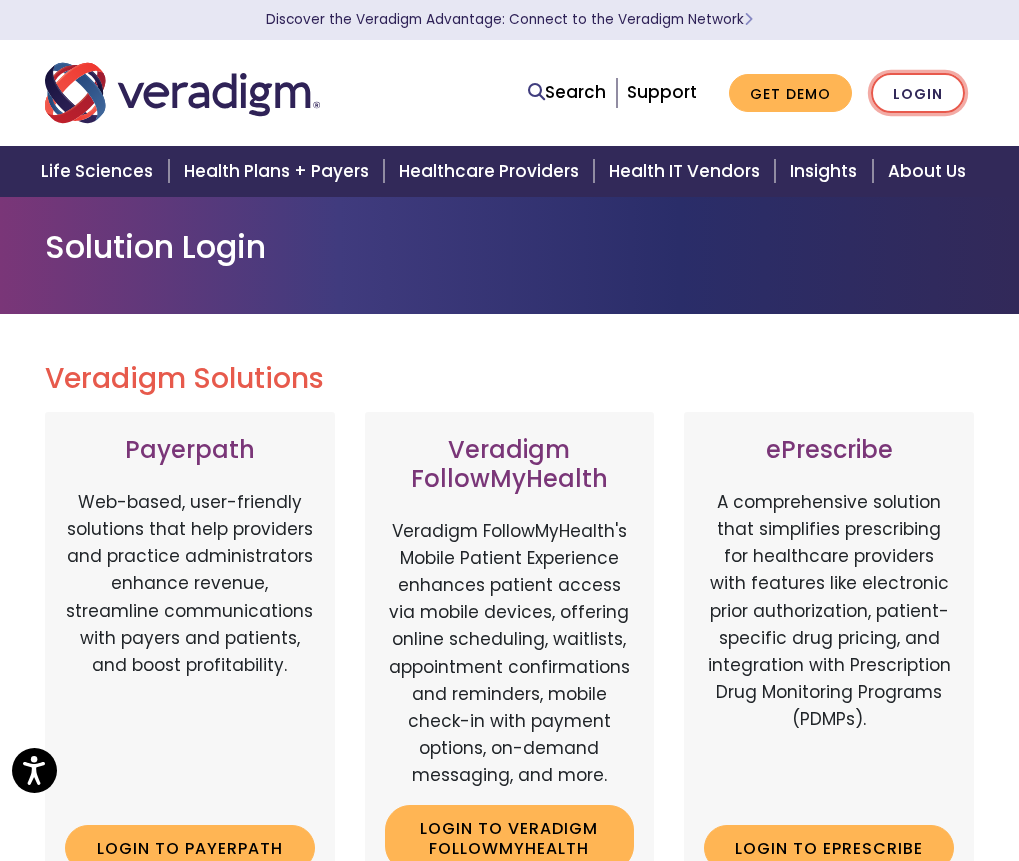 click on "Login" at bounding box center [918, 93] 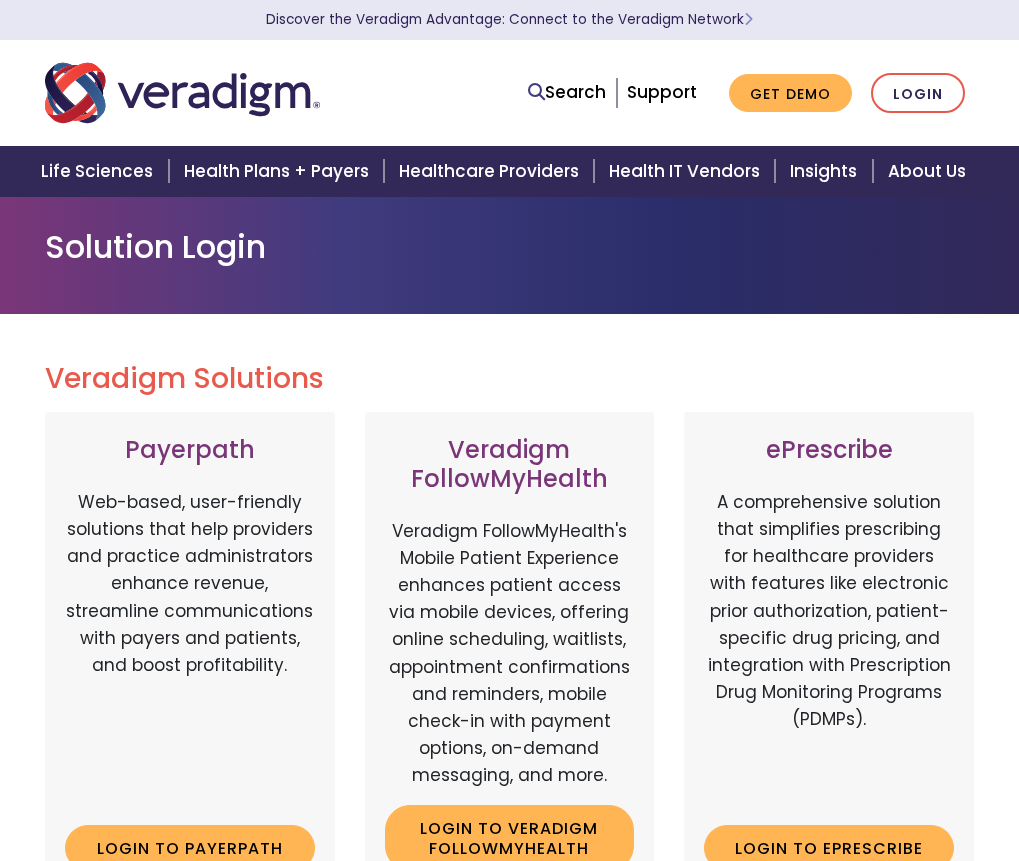 scroll, scrollTop: 0, scrollLeft: 0, axis: both 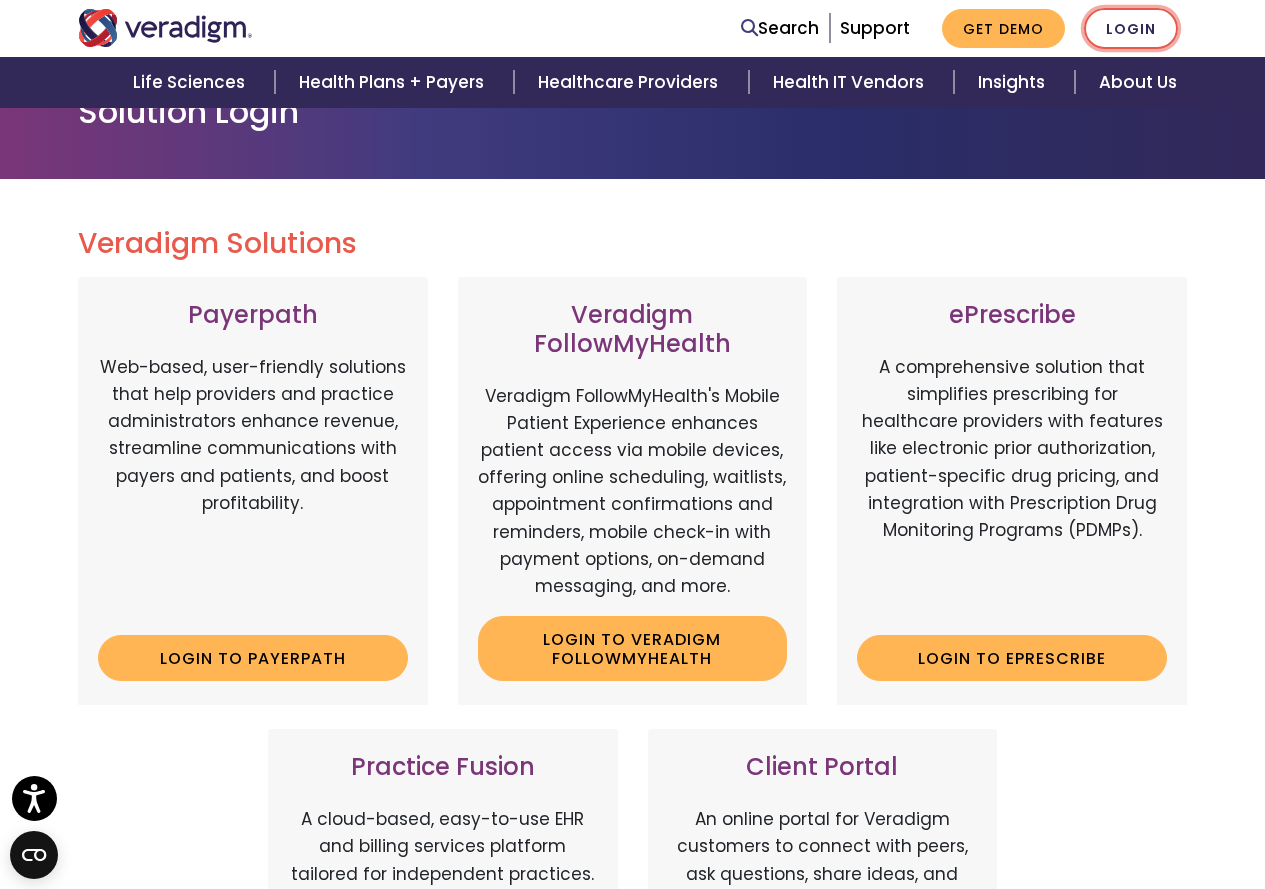 click on "Login" at bounding box center [1131, 28] 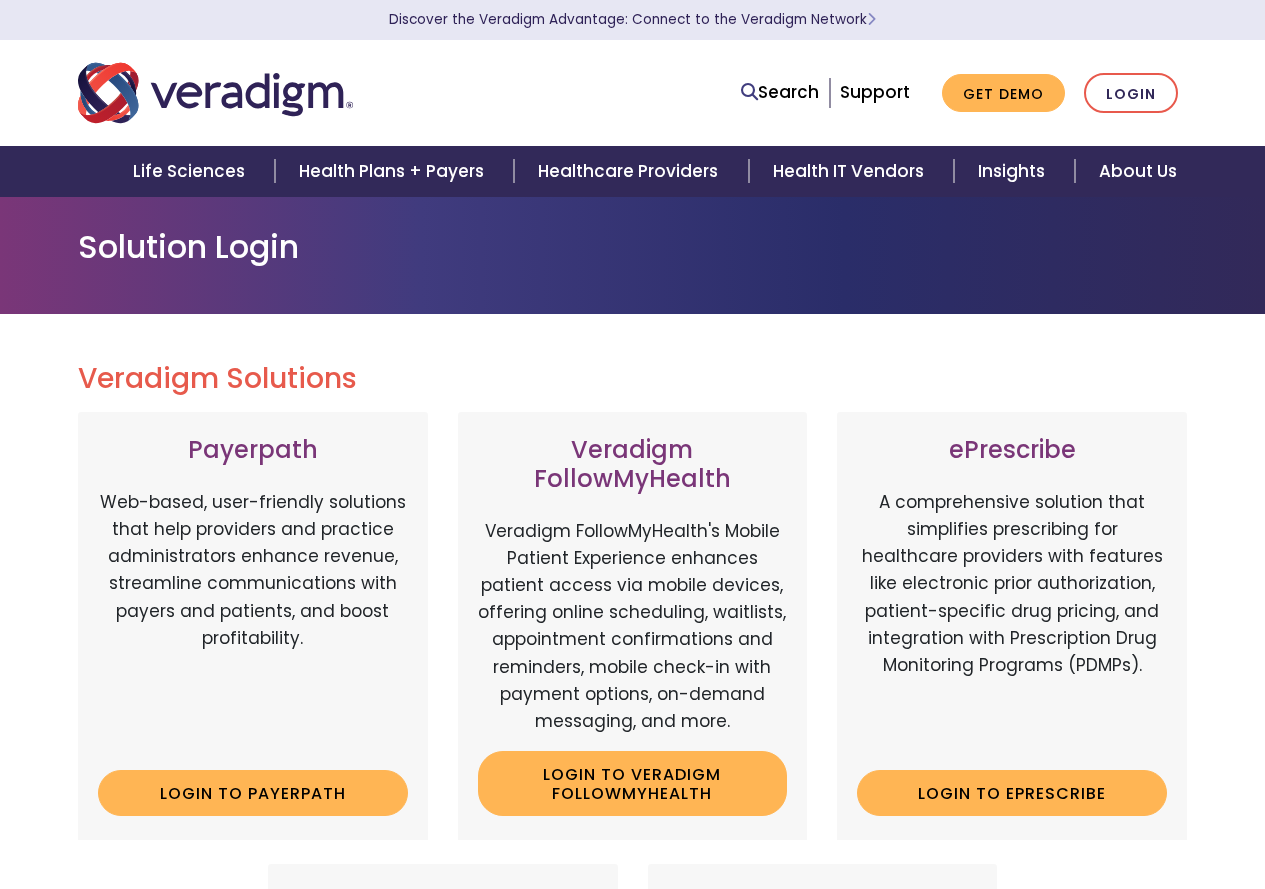 scroll, scrollTop: 0, scrollLeft: 0, axis: both 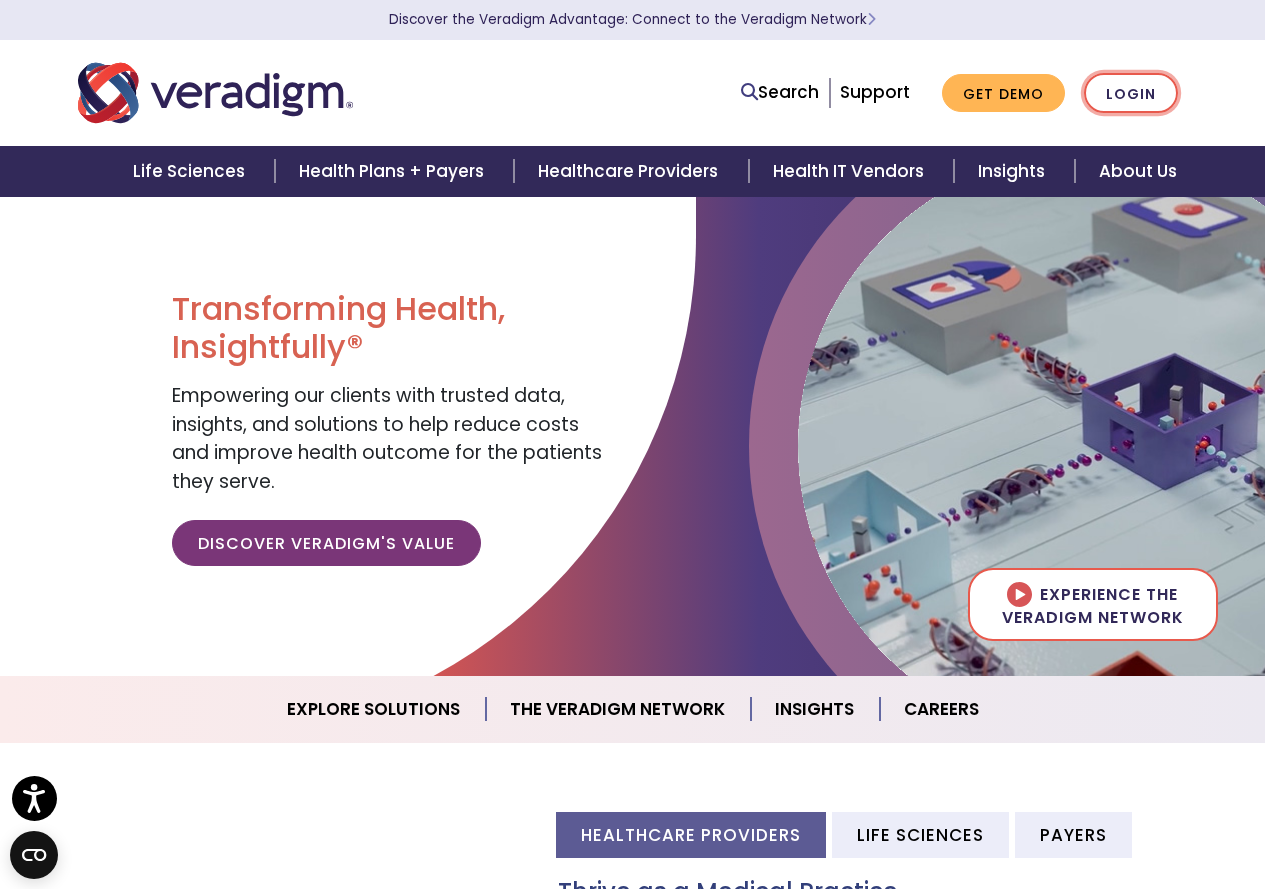 click on "Login" at bounding box center (1131, 93) 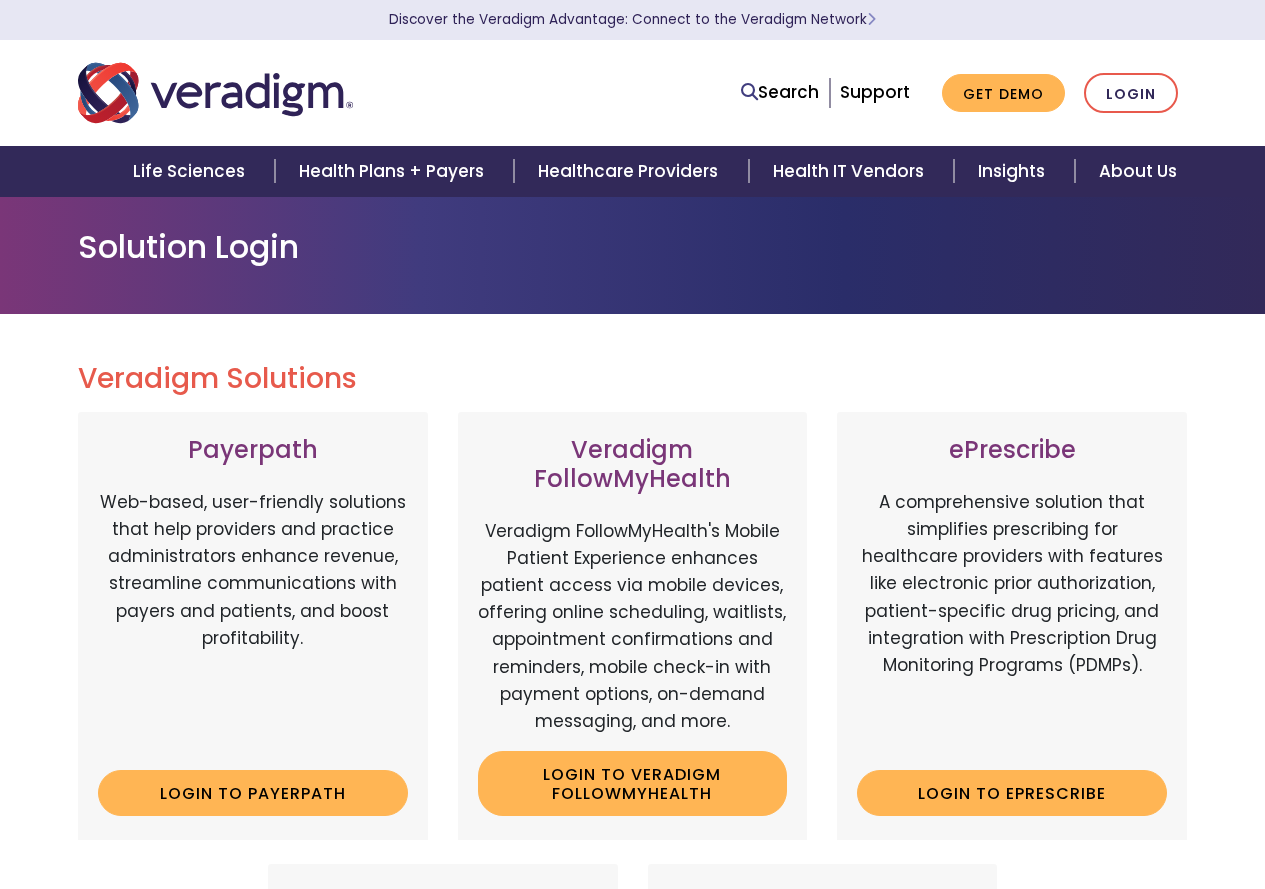 scroll, scrollTop: 0, scrollLeft: 0, axis: both 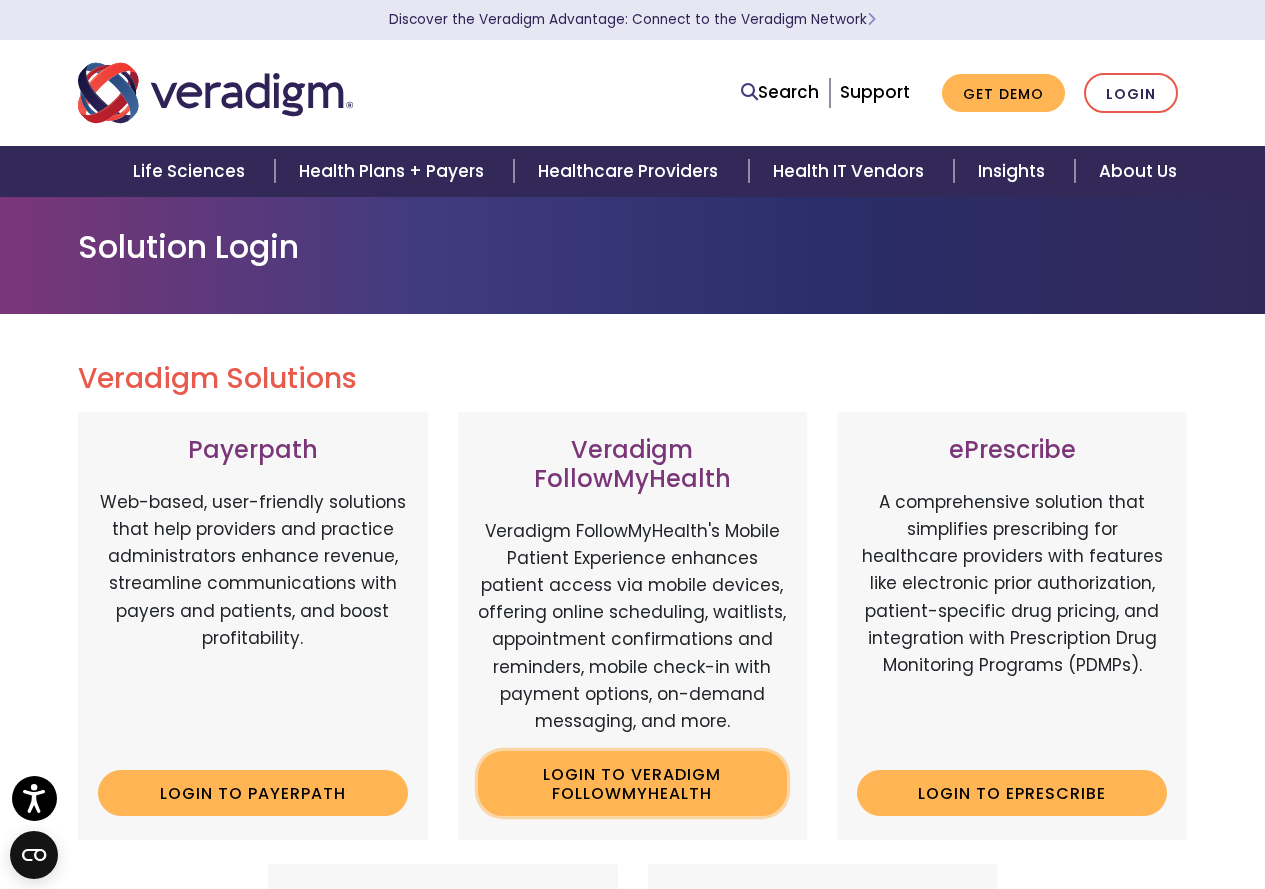 click on "Login to Veradigm FollowMyHealth" at bounding box center (633, 783) 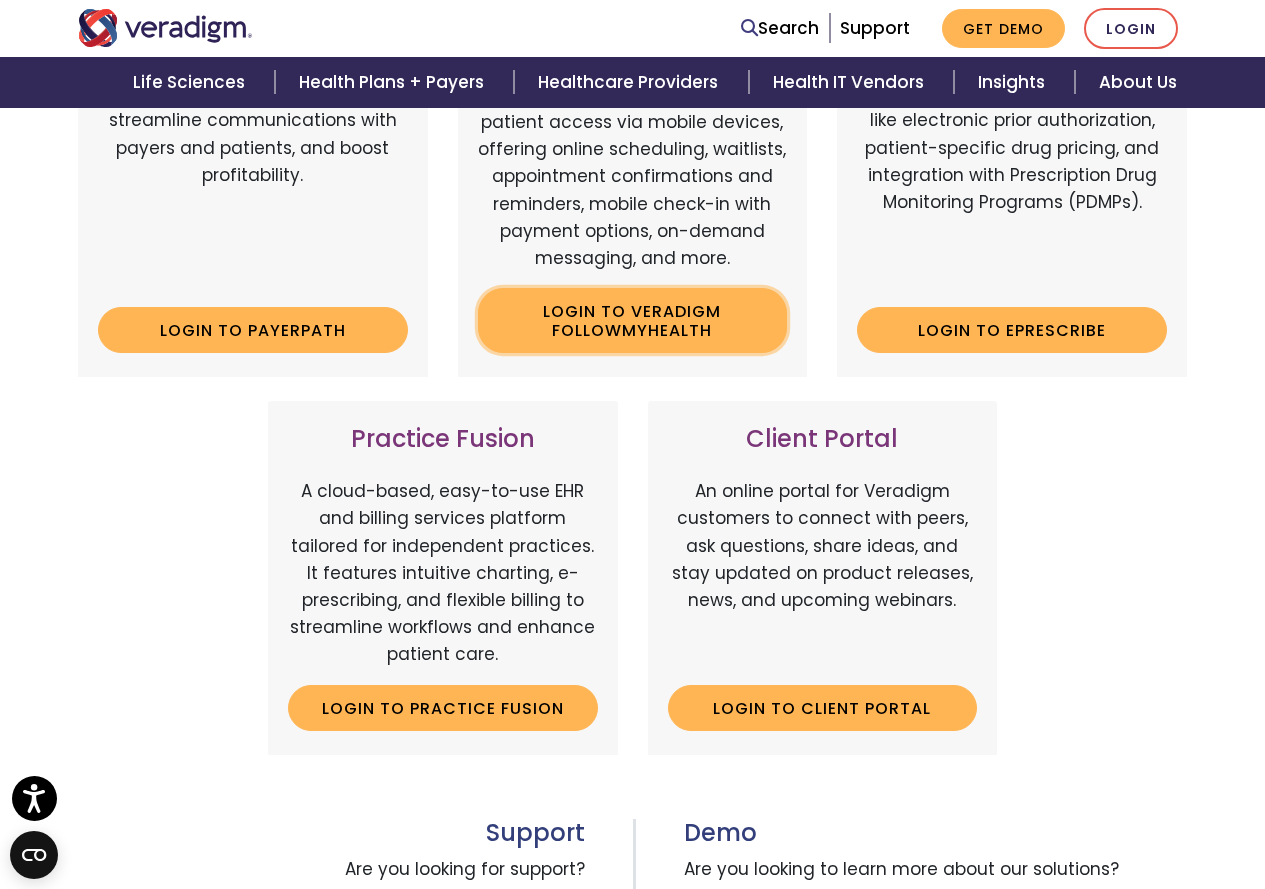 scroll, scrollTop: 500, scrollLeft: 0, axis: vertical 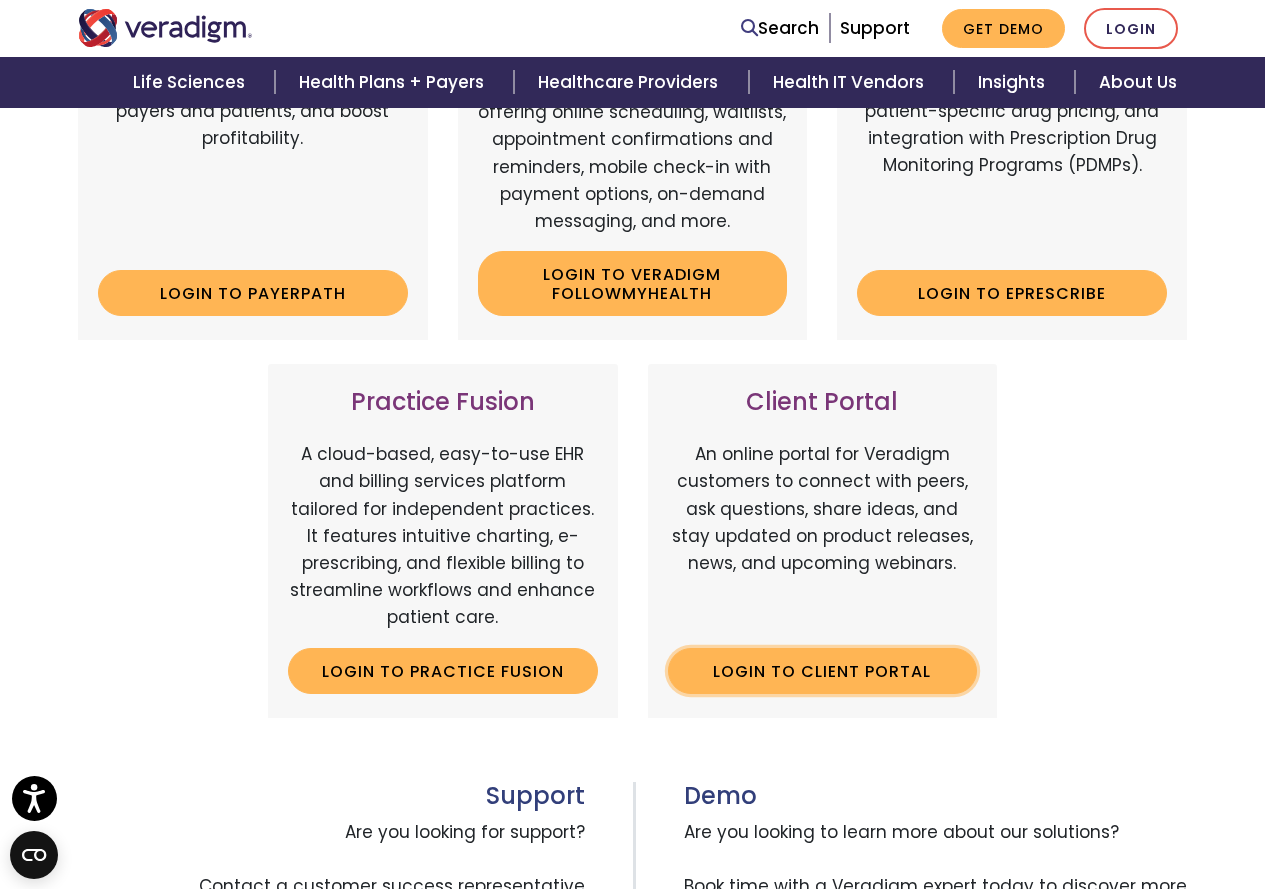 click on "Login to Client Portal" at bounding box center (823, 671) 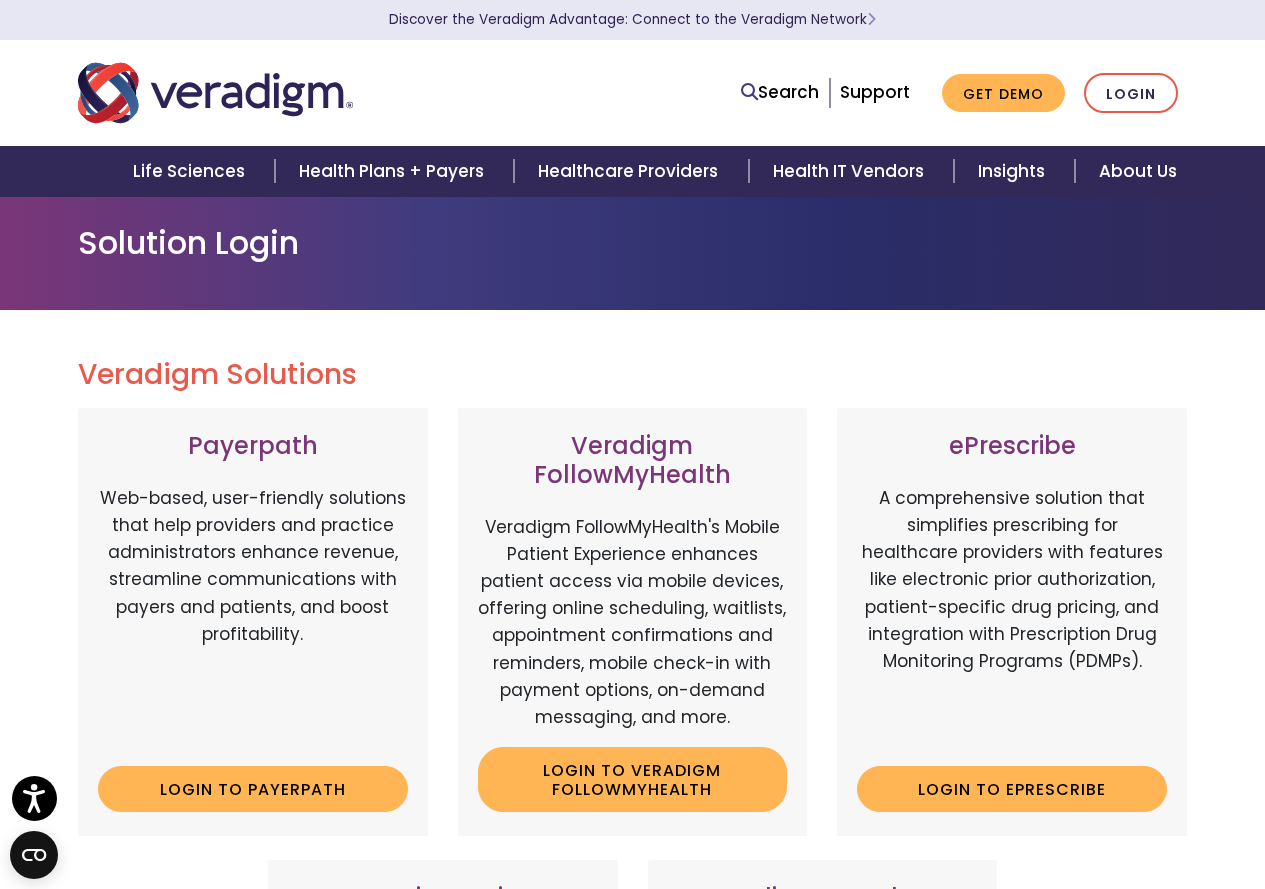 scroll, scrollTop: 0, scrollLeft: 0, axis: both 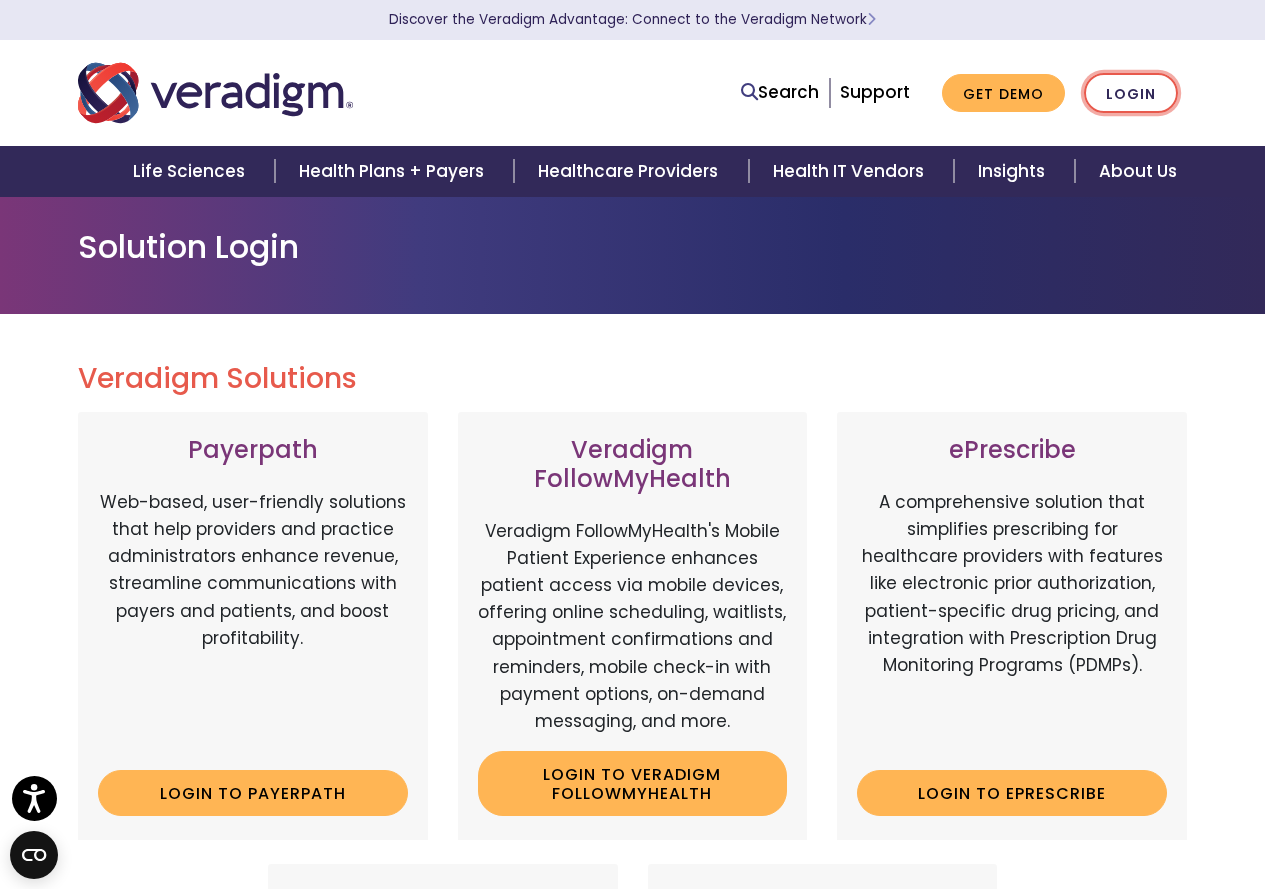 click on "Login" at bounding box center [1131, 93] 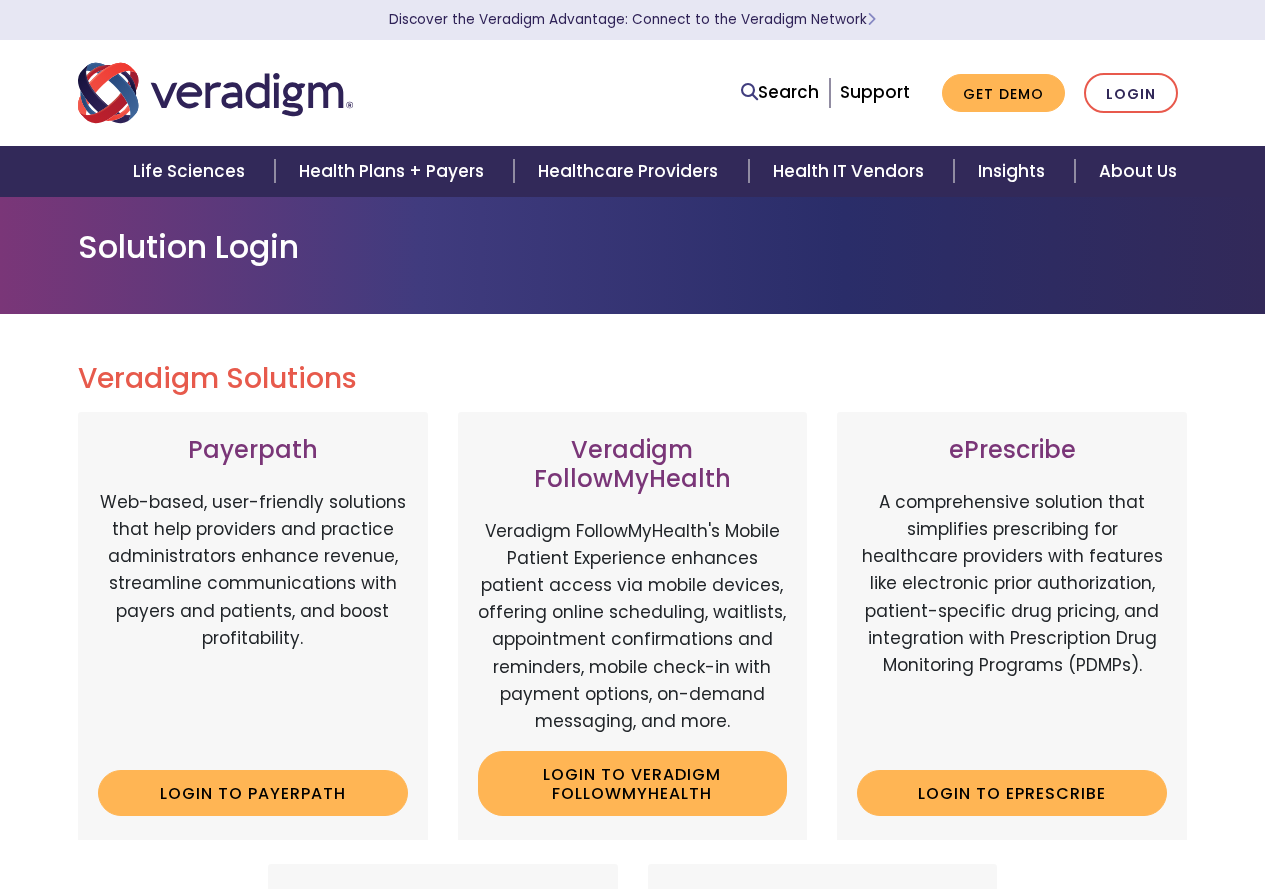 scroll, scrollTop: 0, scrollLeft: 0, axis: both 